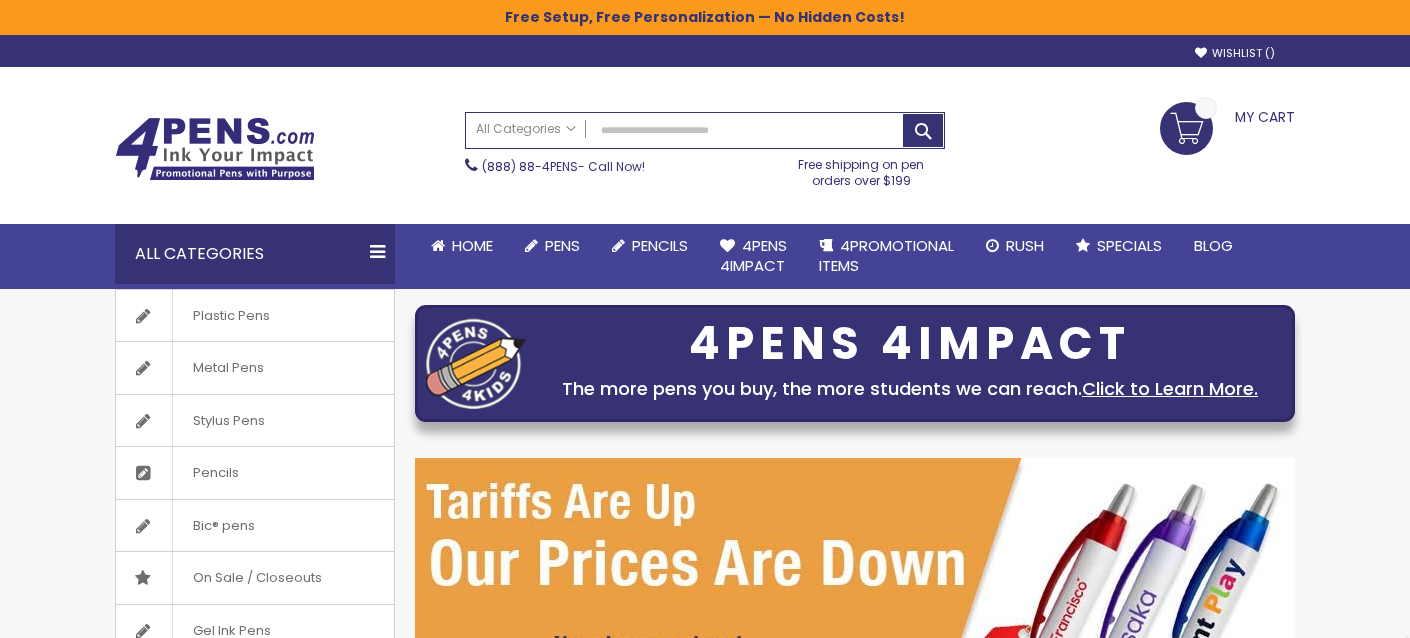 scroll, scrollTop: 0, scrollLeft: 0, axis: both 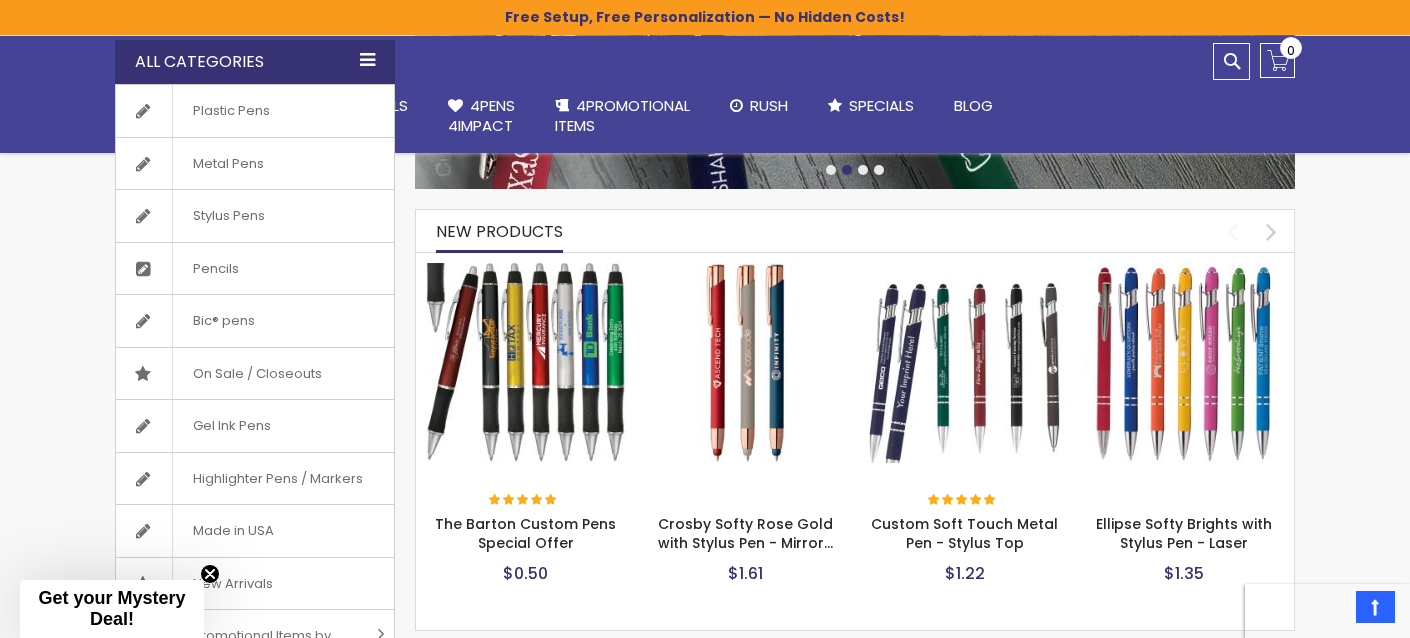 click on "All Categories" at bounding box center [255, 62] 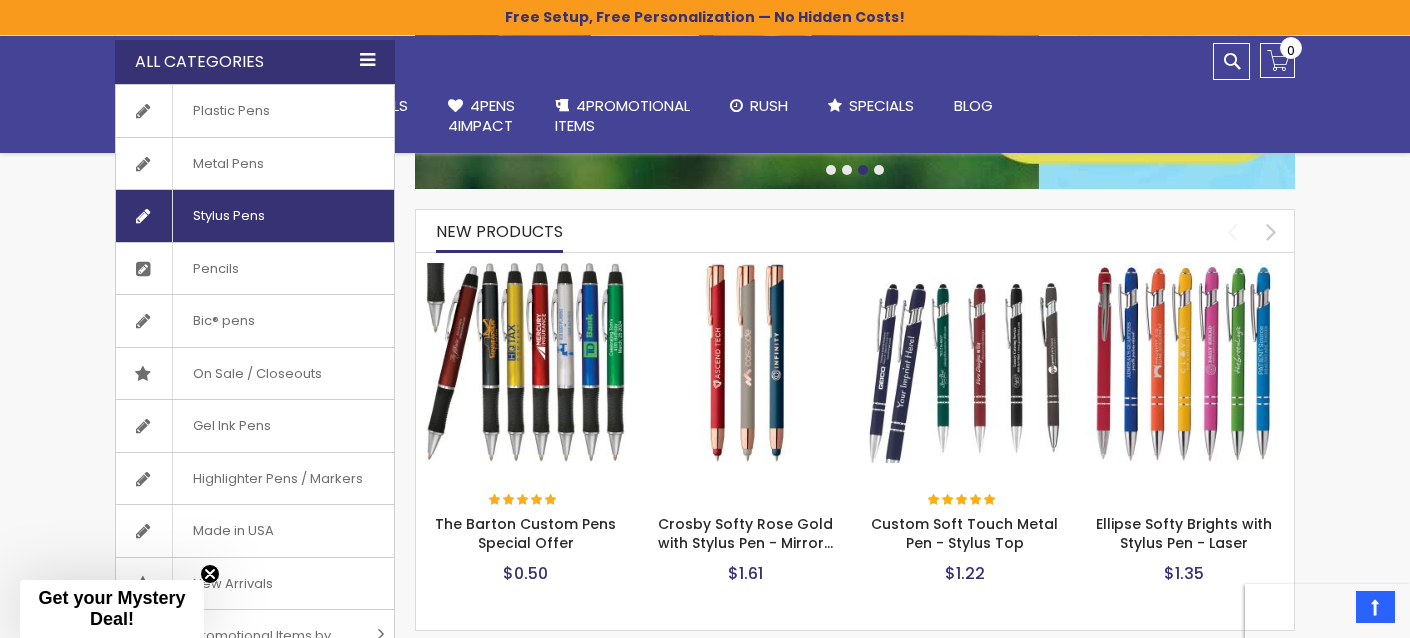 click on "Stylus Pens" at bounding box center (228, 216) 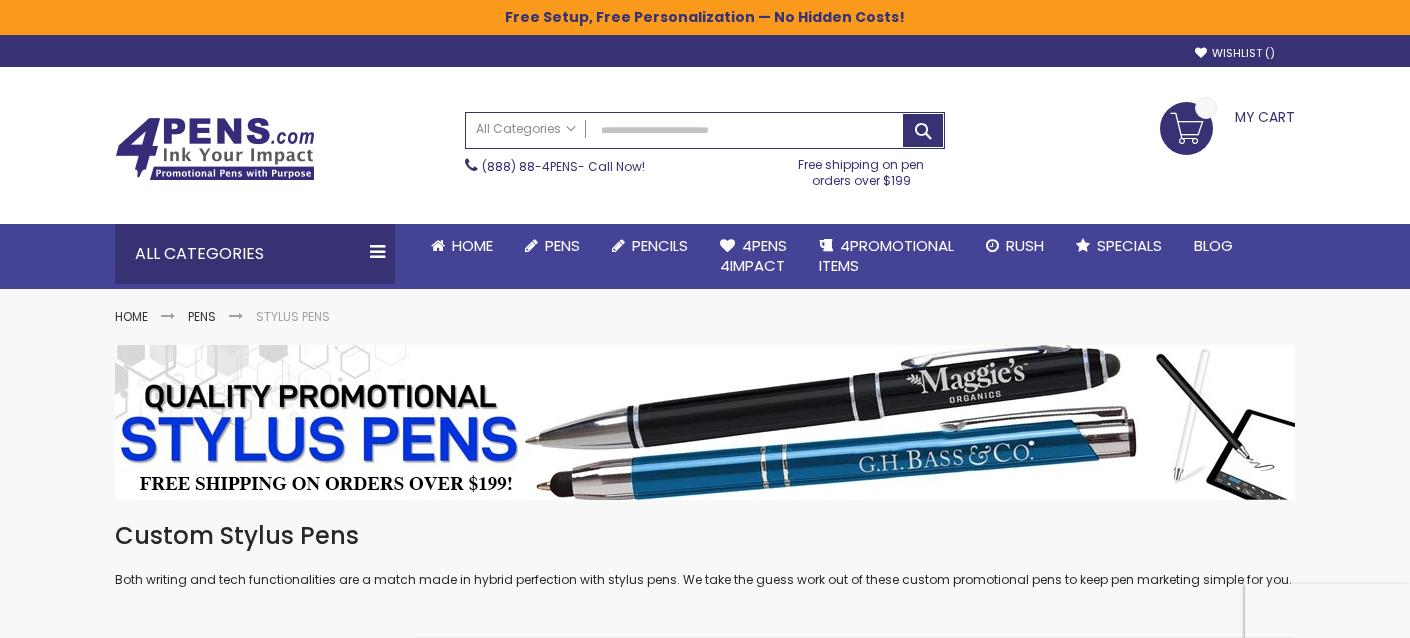 scroll, scrollTop: 0, scrollLeft: 0, axis: both 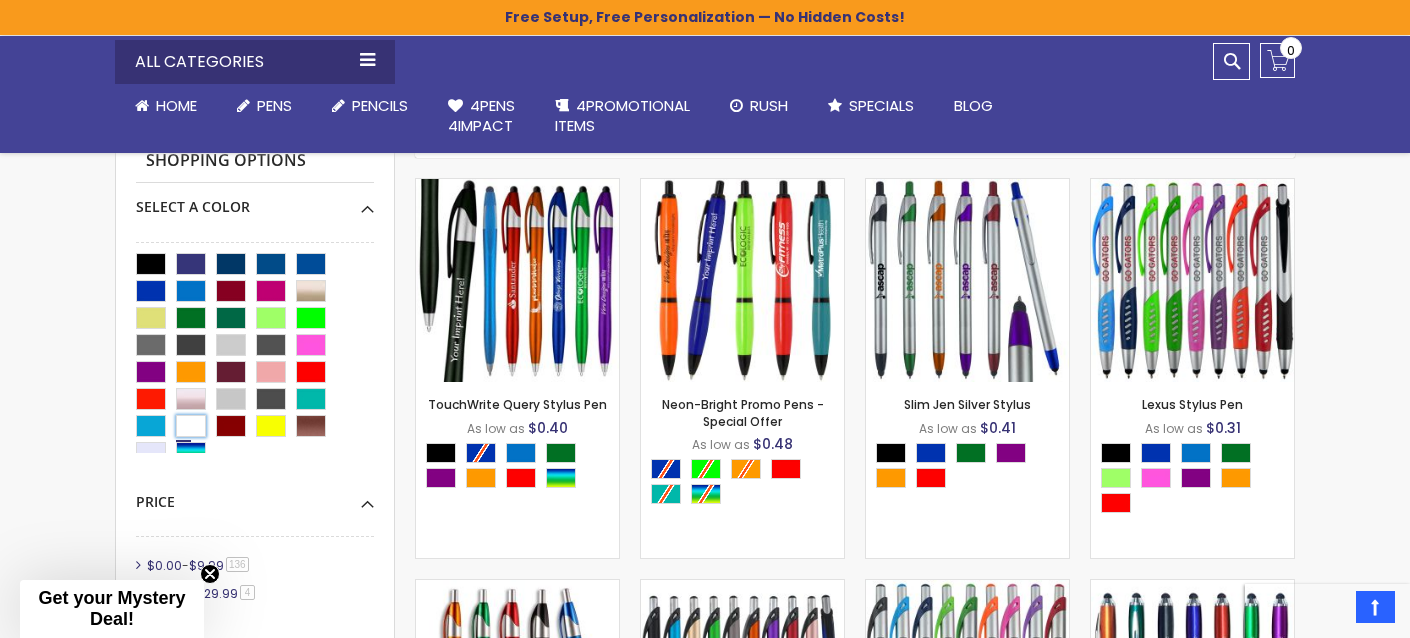 click at bounding box center (191, 426) 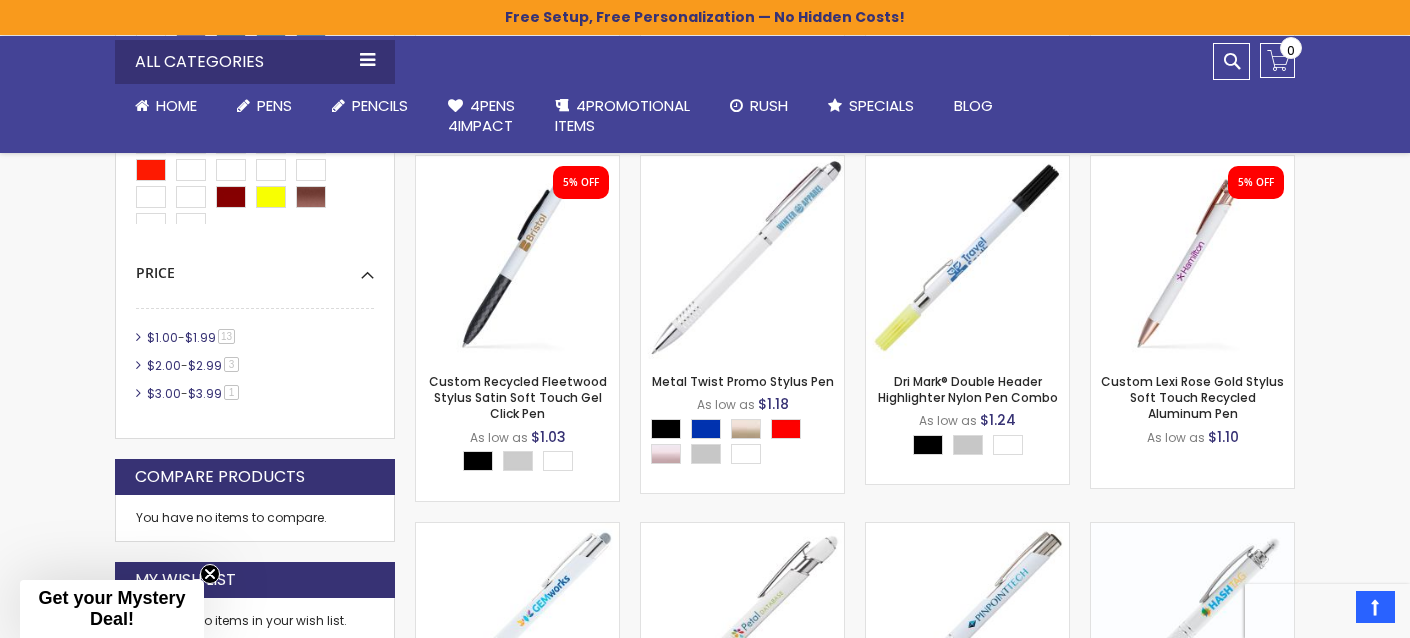 scroll, scrollTop: 1267, scrollLeft: 0, axis: vertical 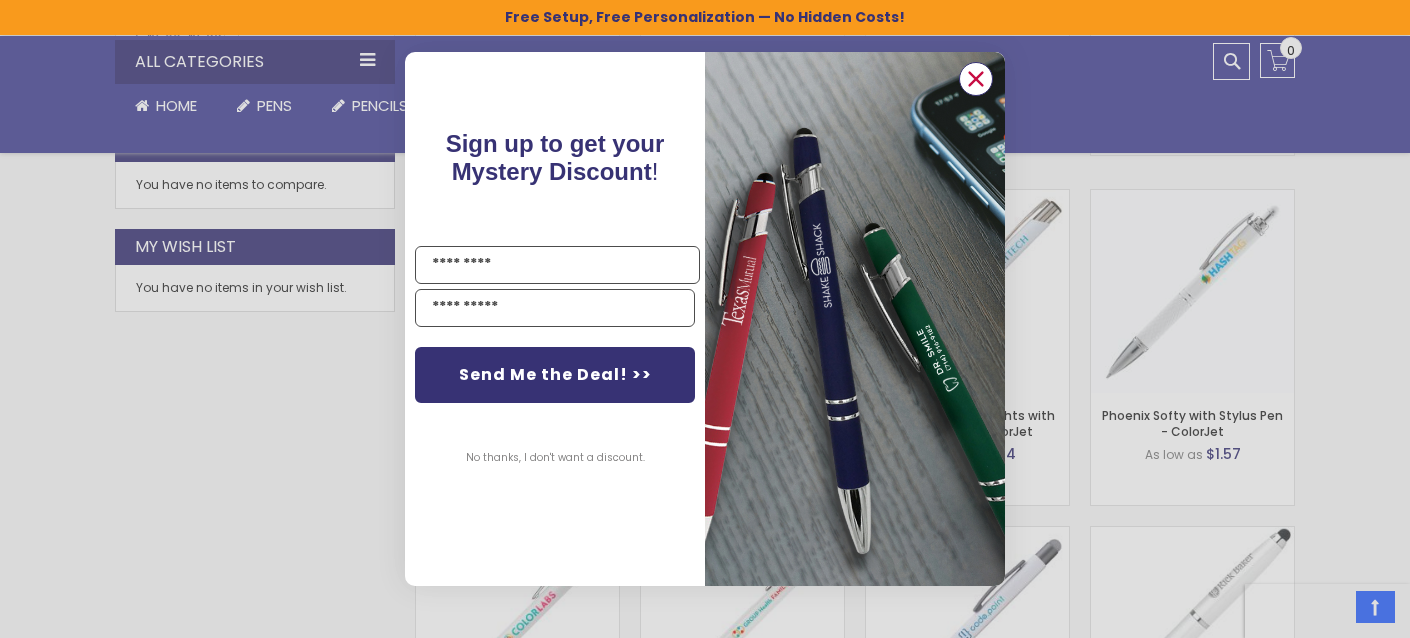 click 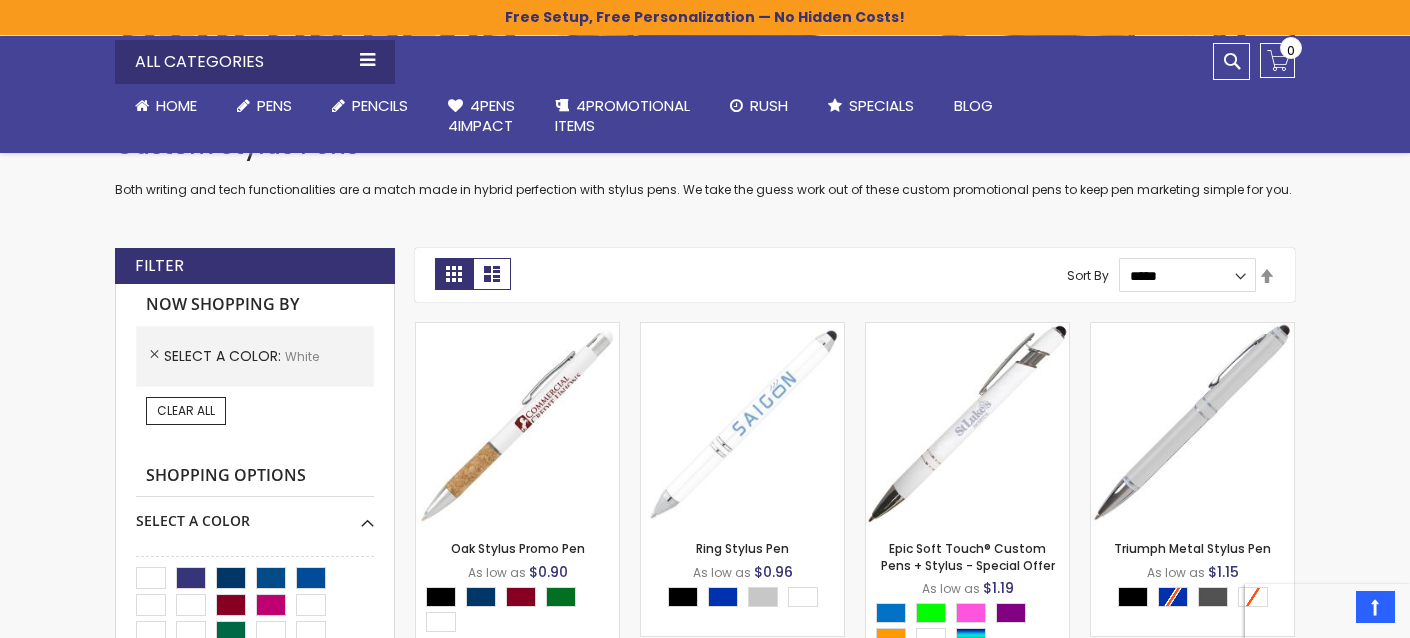 scroll, scrollTop: 390, scrollLeft: 0, axis: vertical 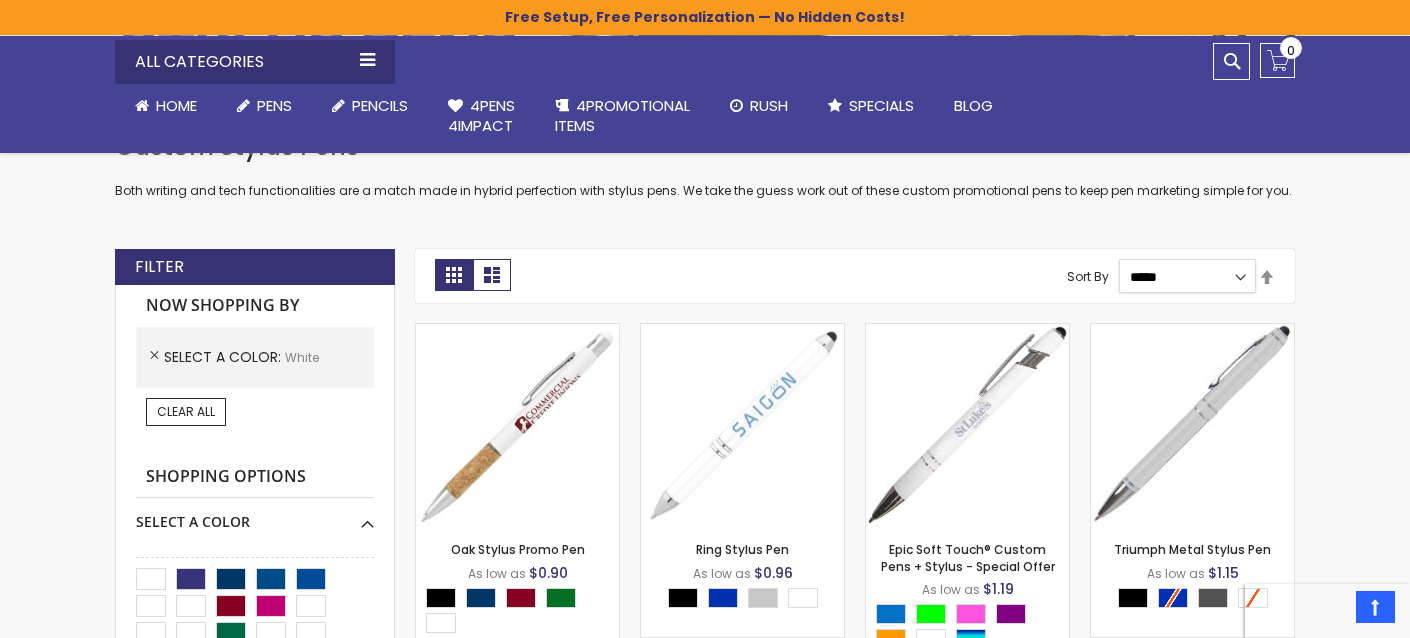 click on "**********" at bounding box center (1188, 276) 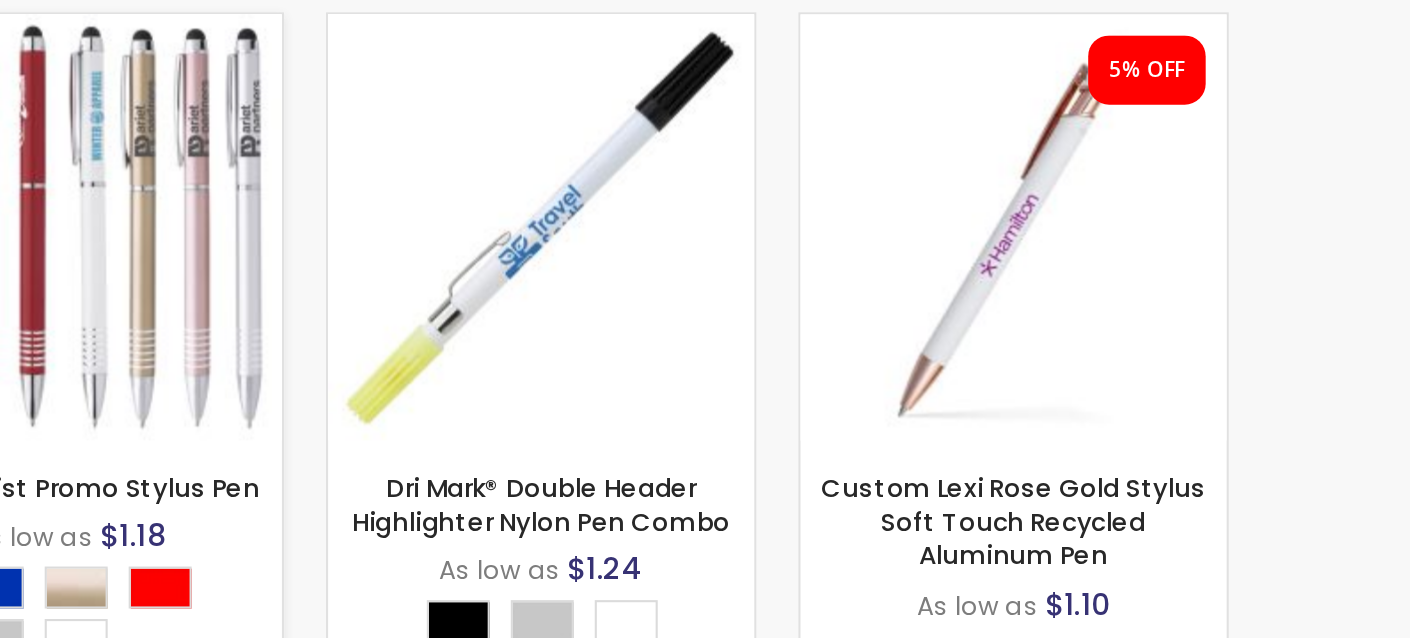 scroll, scrollTop: 918, scrollLeft: 0, axis: vertical 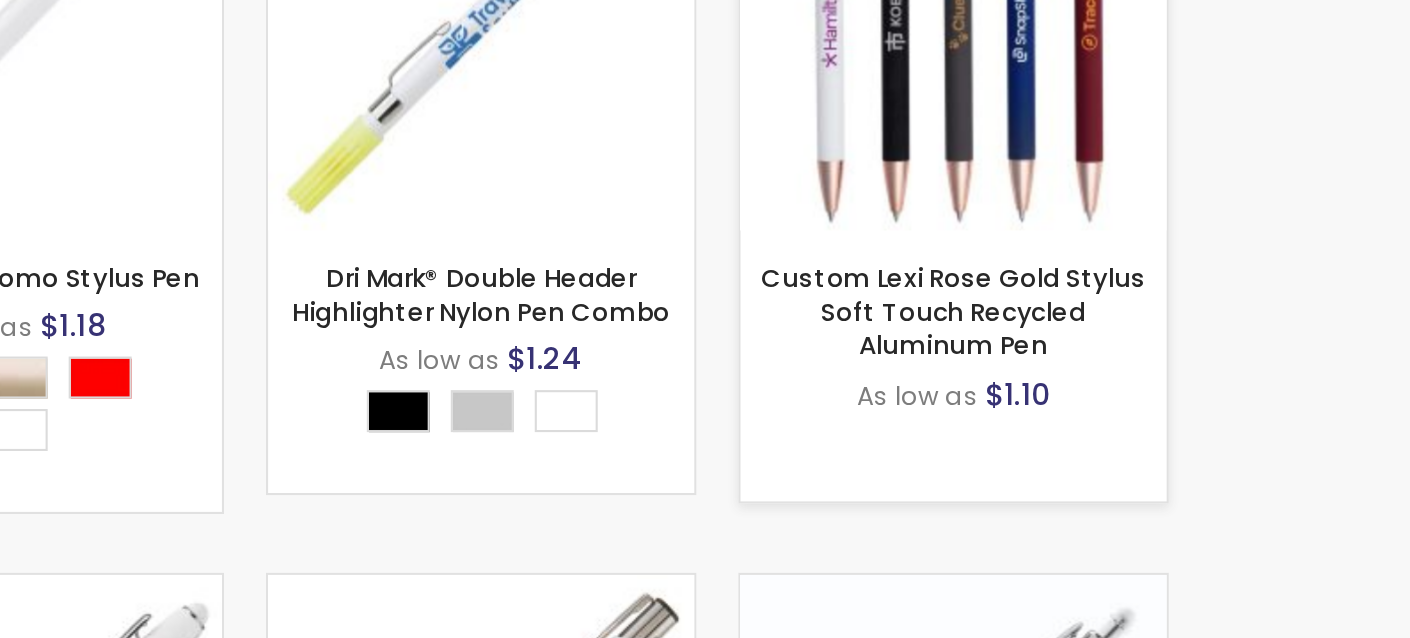 click on "-
**
+
Add to Cart" at bounding box center (1192, 342) 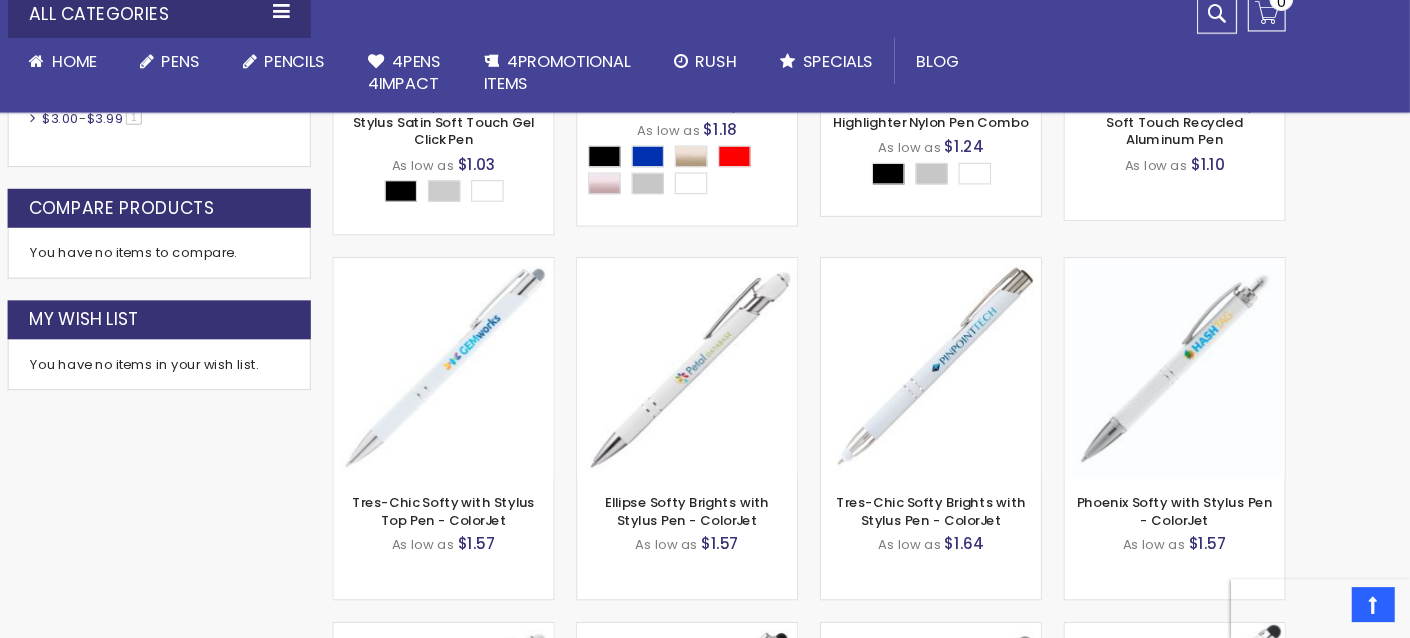 scroll, scrollTop: 1172, scrollLeft: 0, axis: vertical 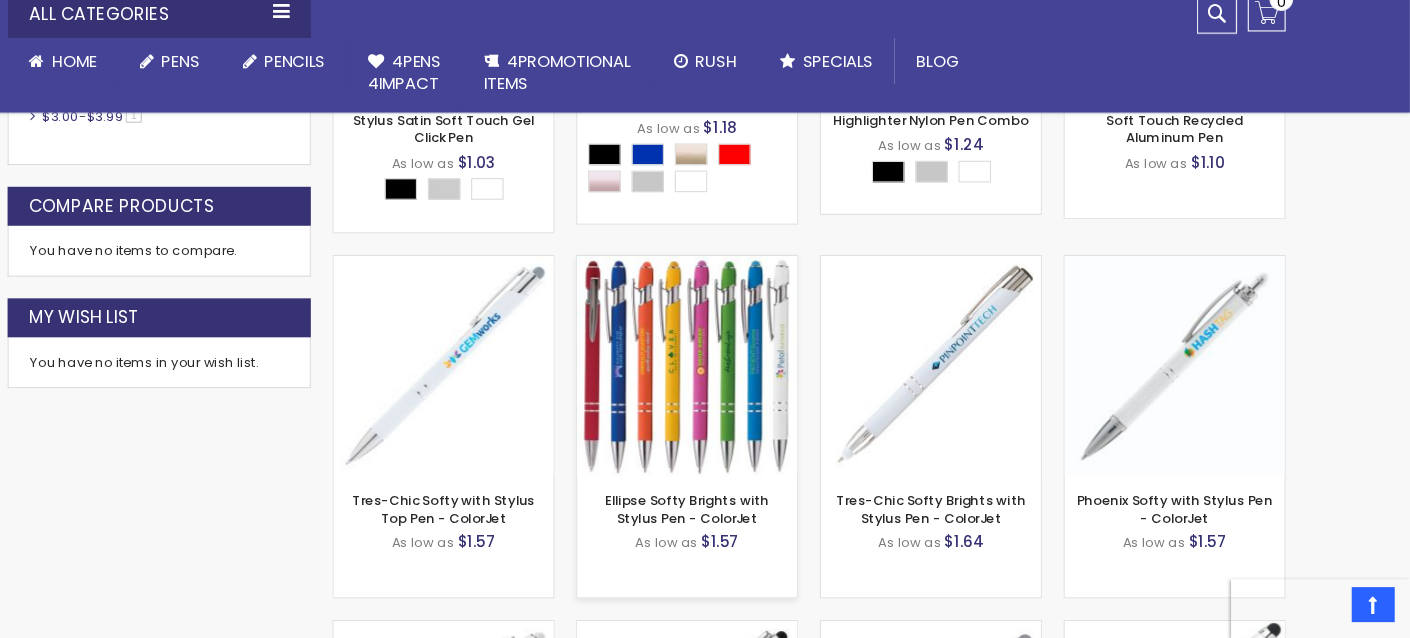 click at bounding box center (742, 386) 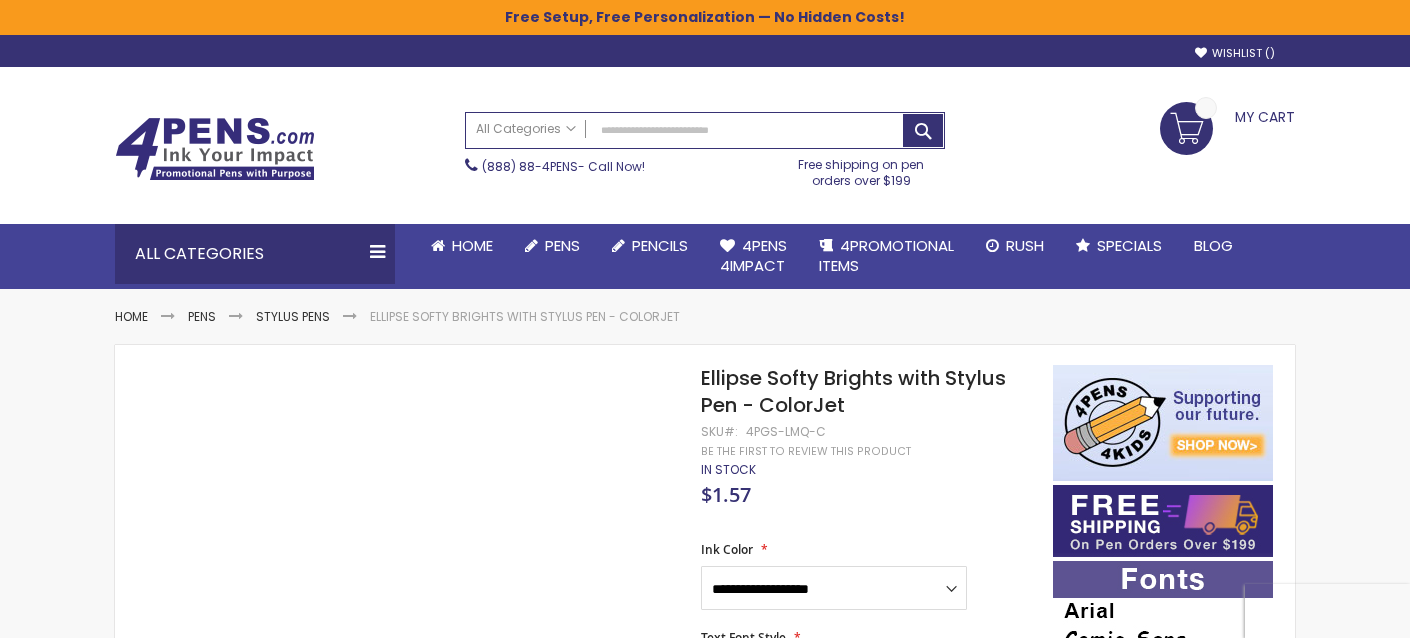 scroll, scrollTop: 0, scrollLeft: 0, axis: both 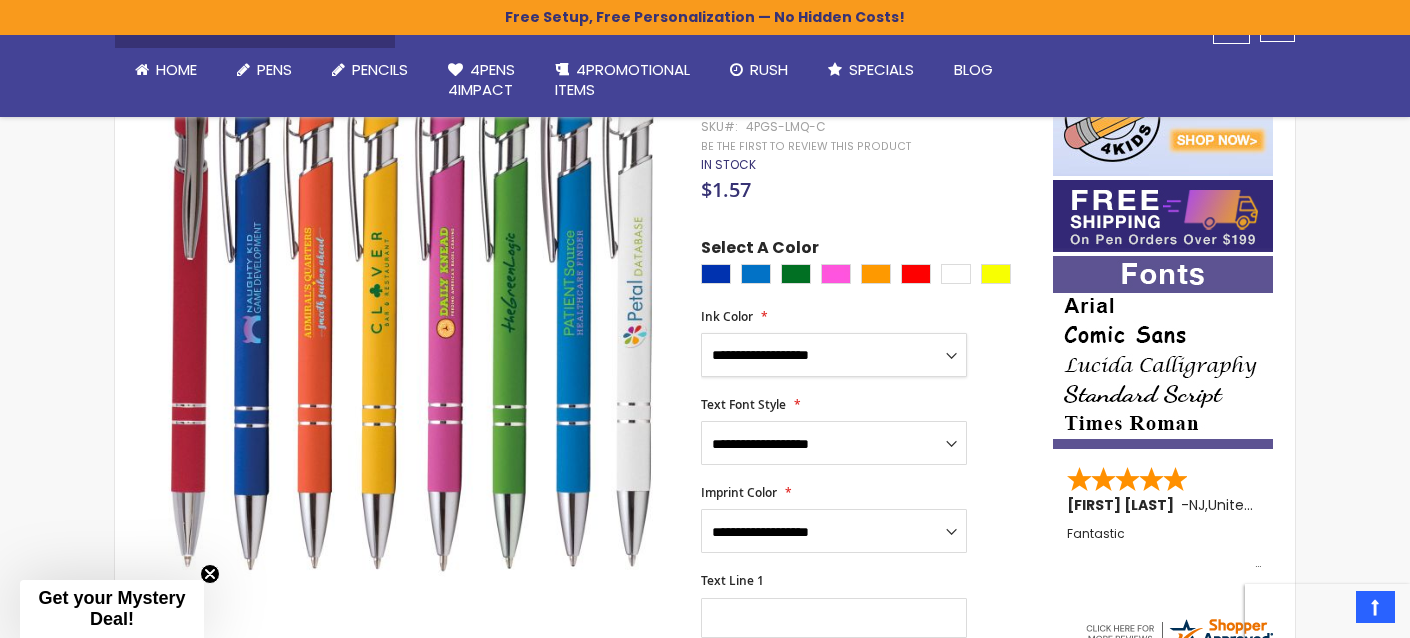 click on "**********" at bounding box center [834, 355] 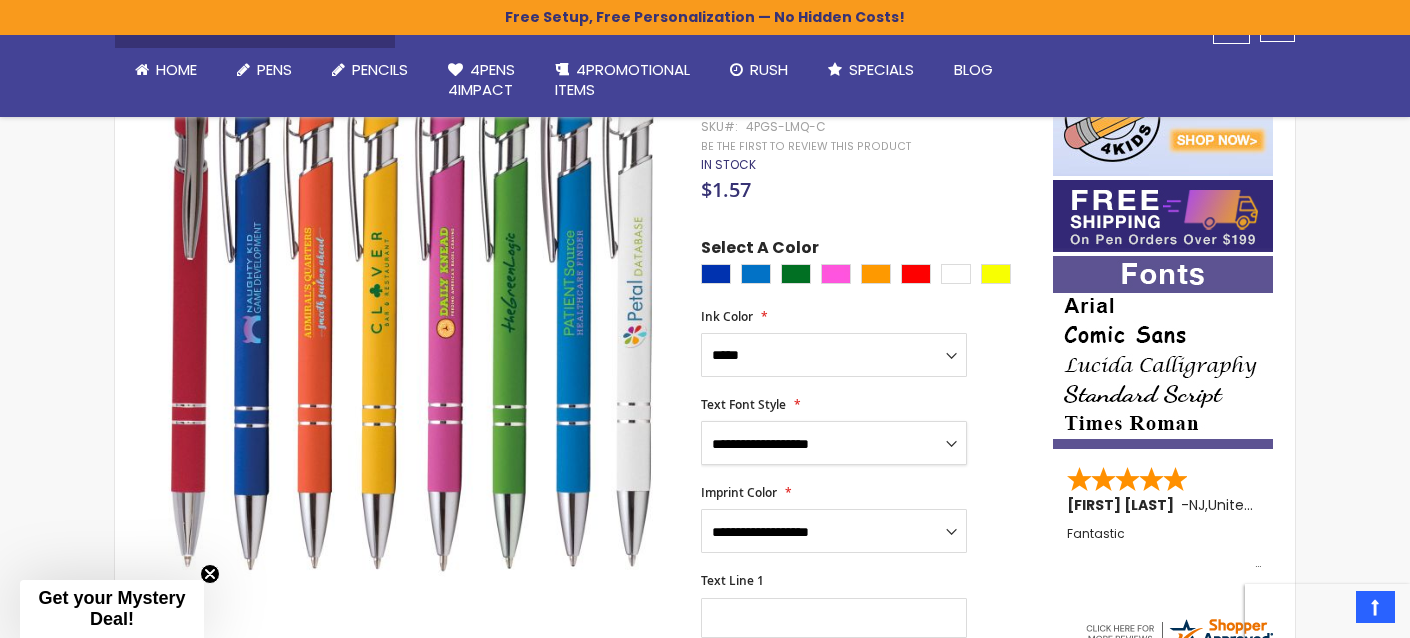 click on "**********" at bounding box center [834, 443] 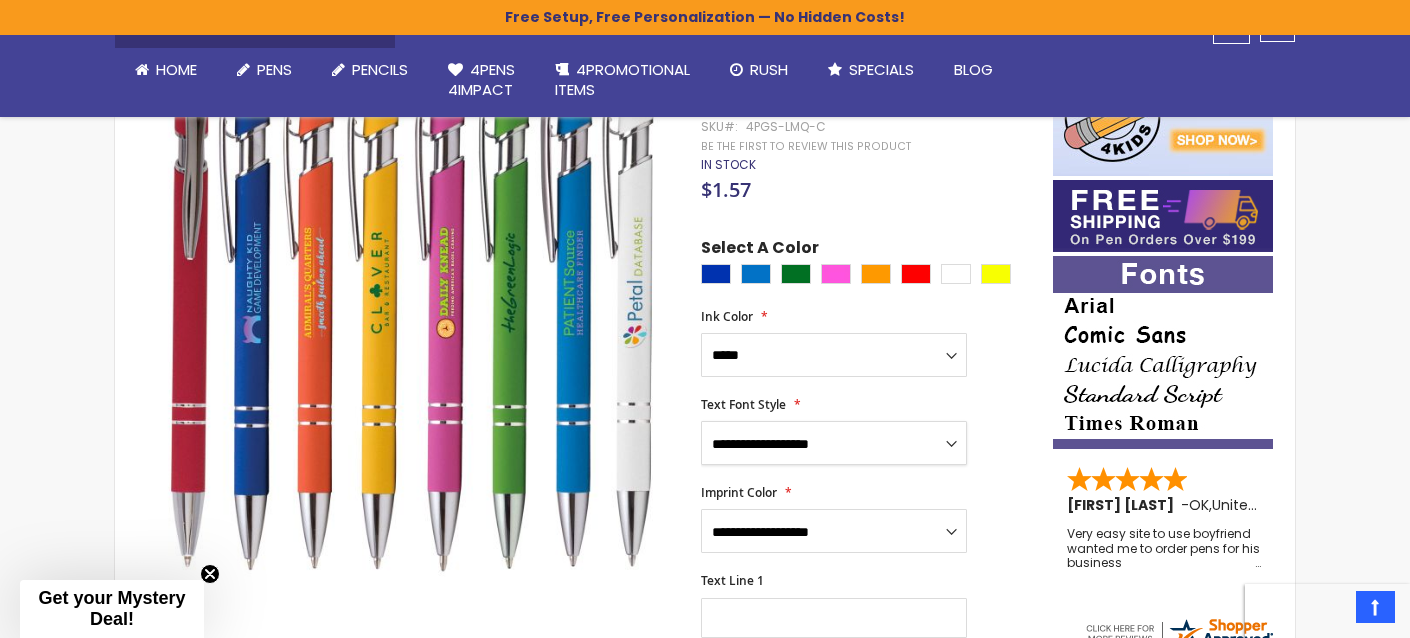 select on "****" 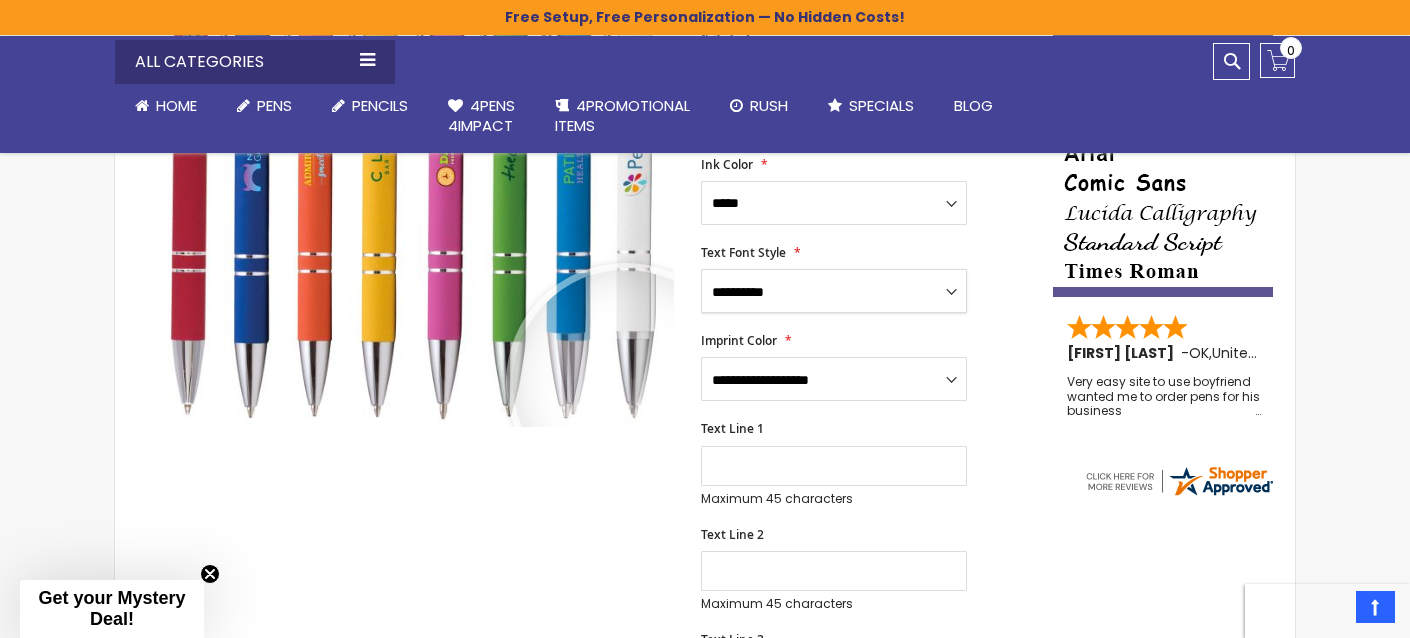 scroll, scrollTop: 457, scrollLeft: 0, axis: vertical 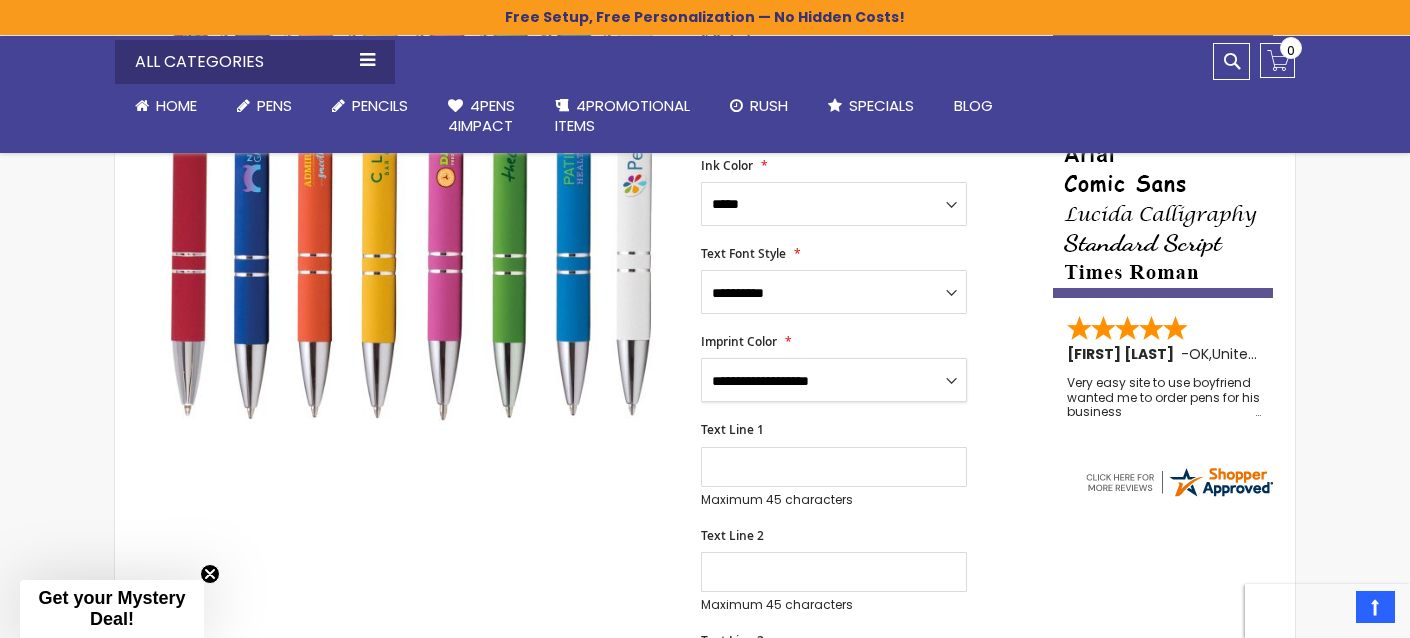 click on "**********" at bounding box center [834, 380] 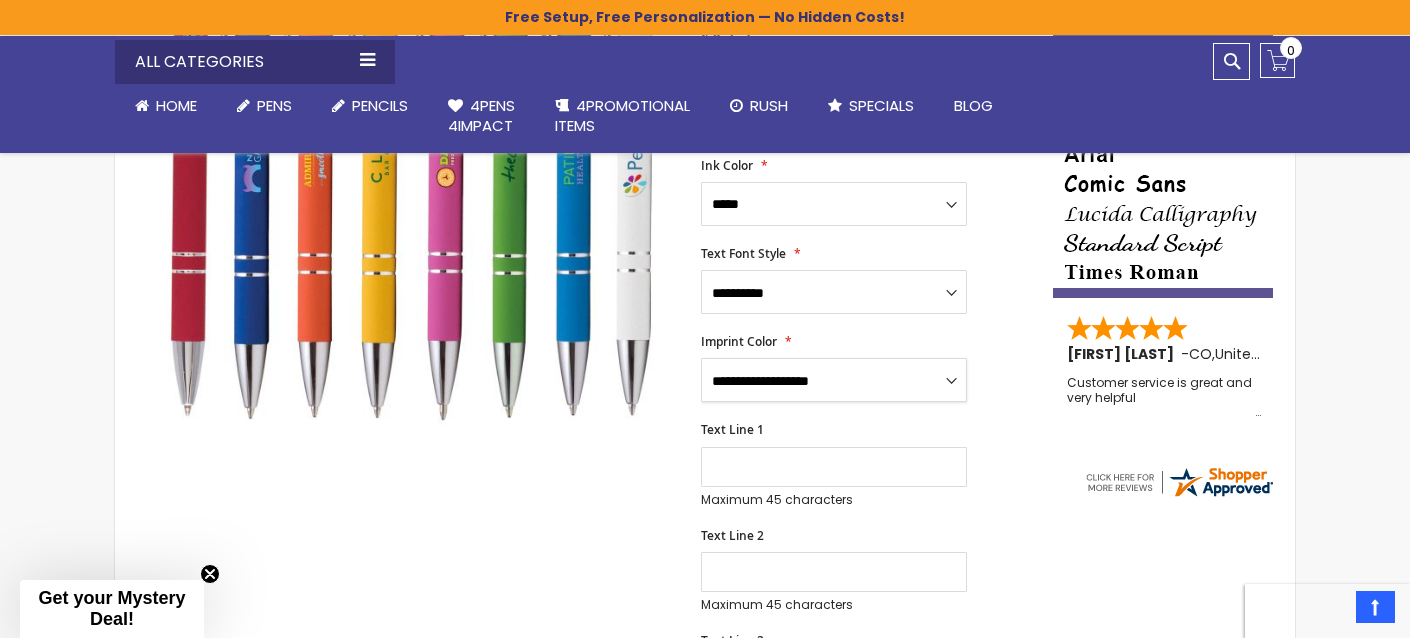 select on "****" 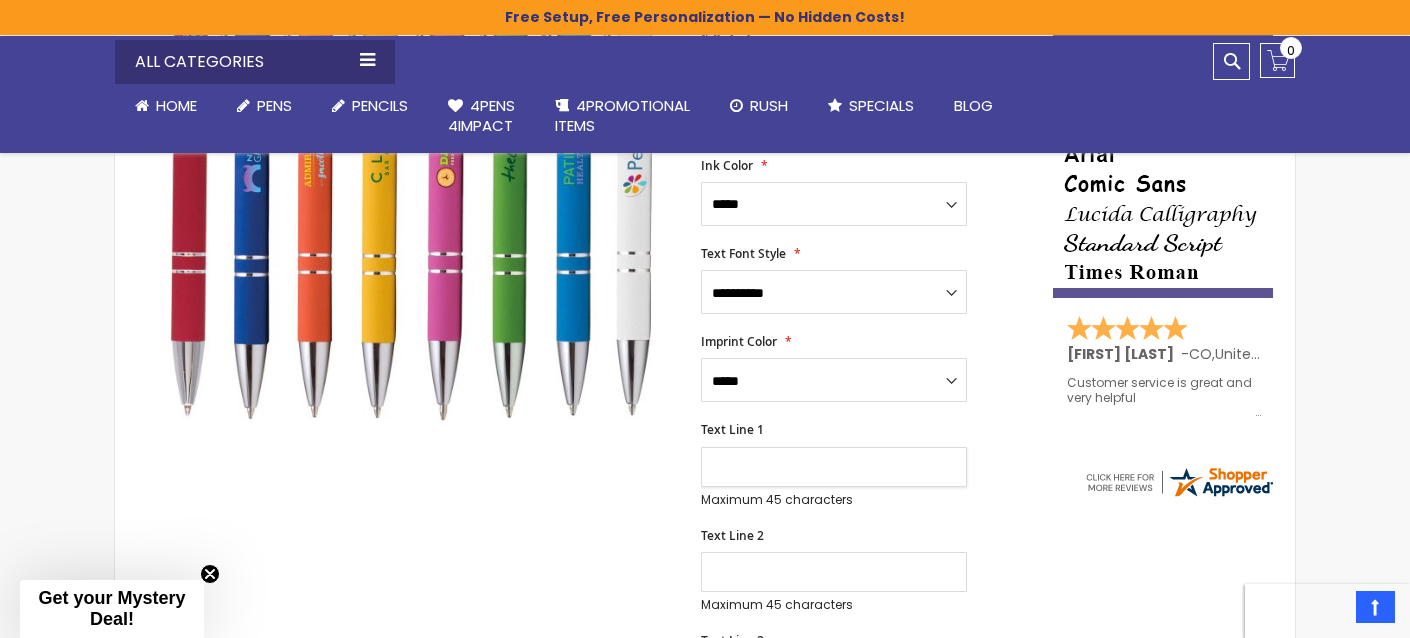 click on "Text Line 1" at bounding box center (834, 467) 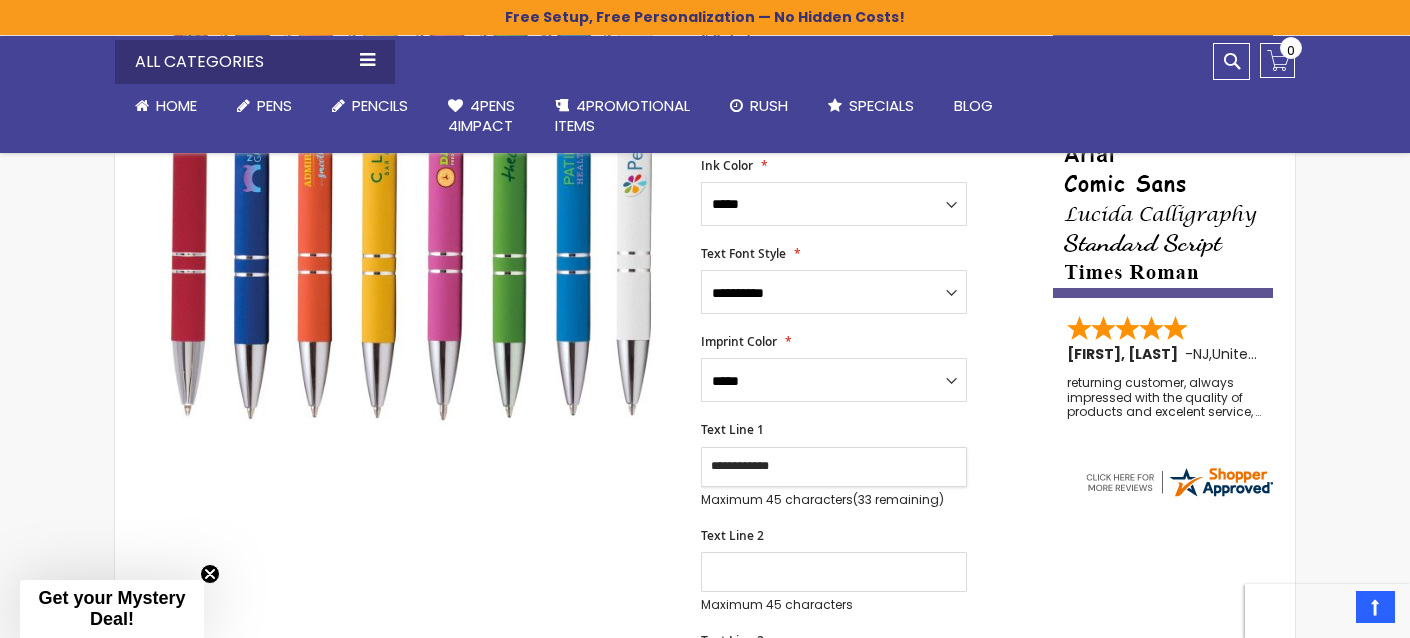 type on "**********" 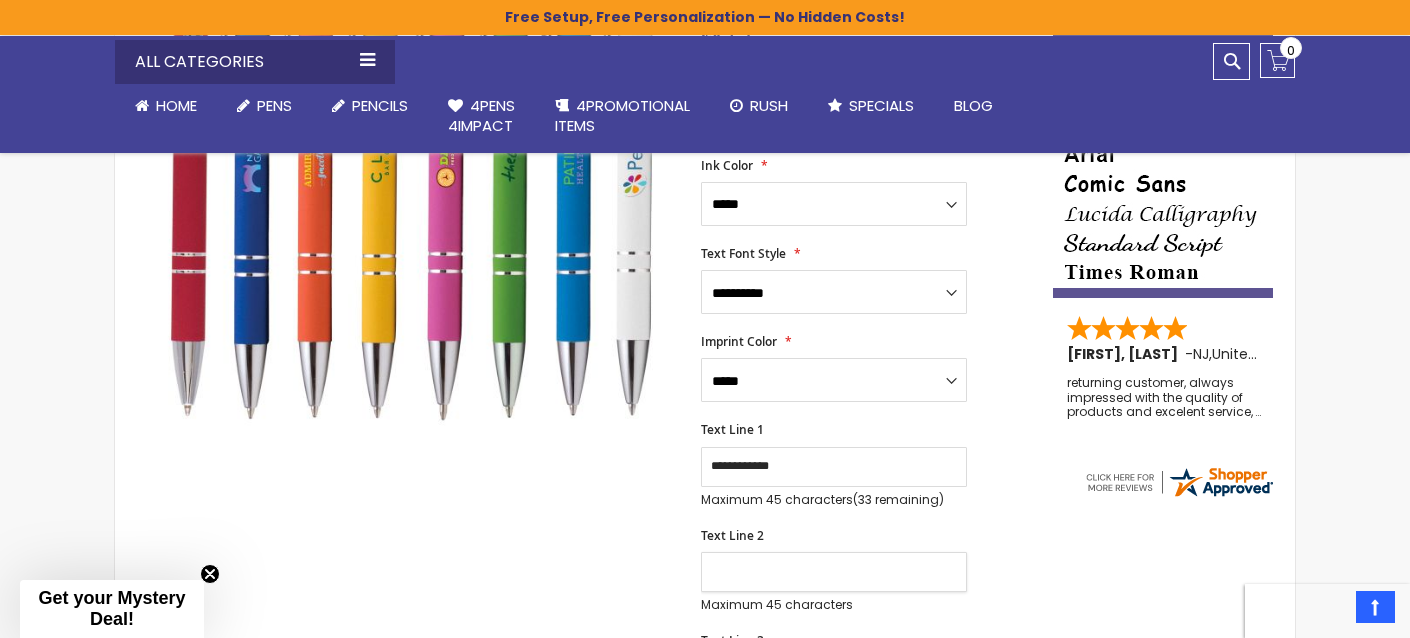 click on "Text Line 2" at bounding box center (834, 572) 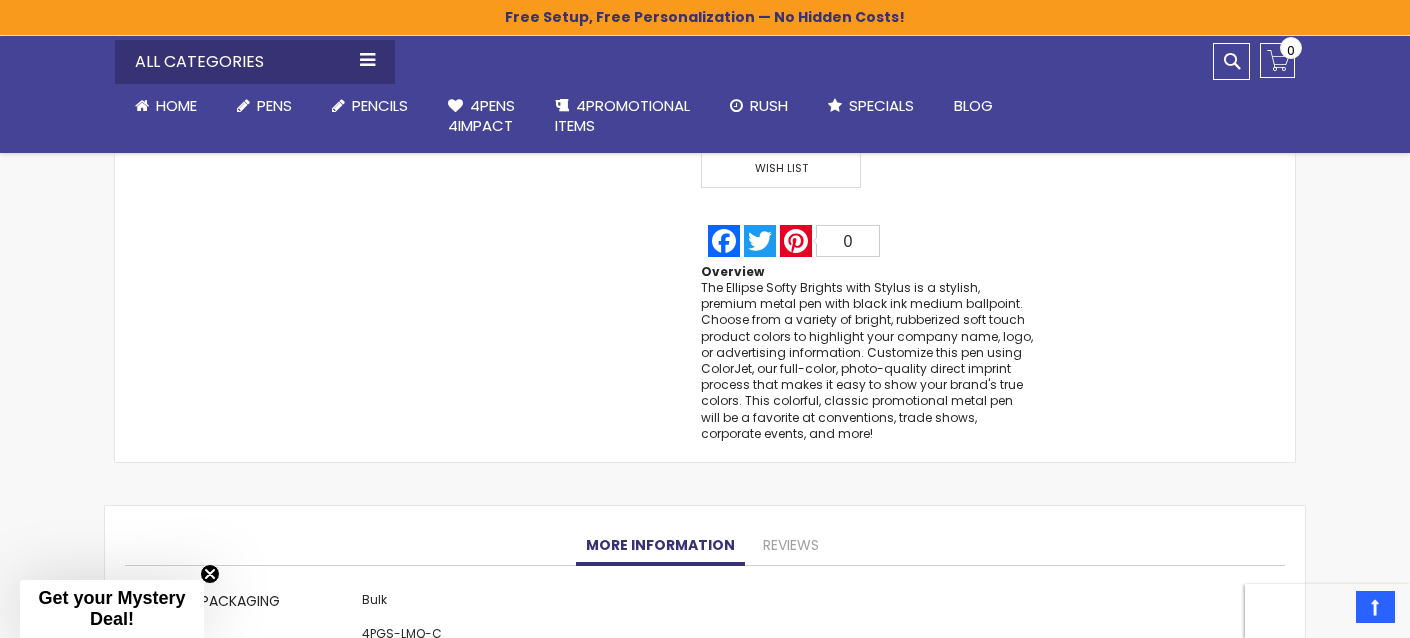 scroll, scrollTop: 1010, scrollLeft: 0, axis: vertical 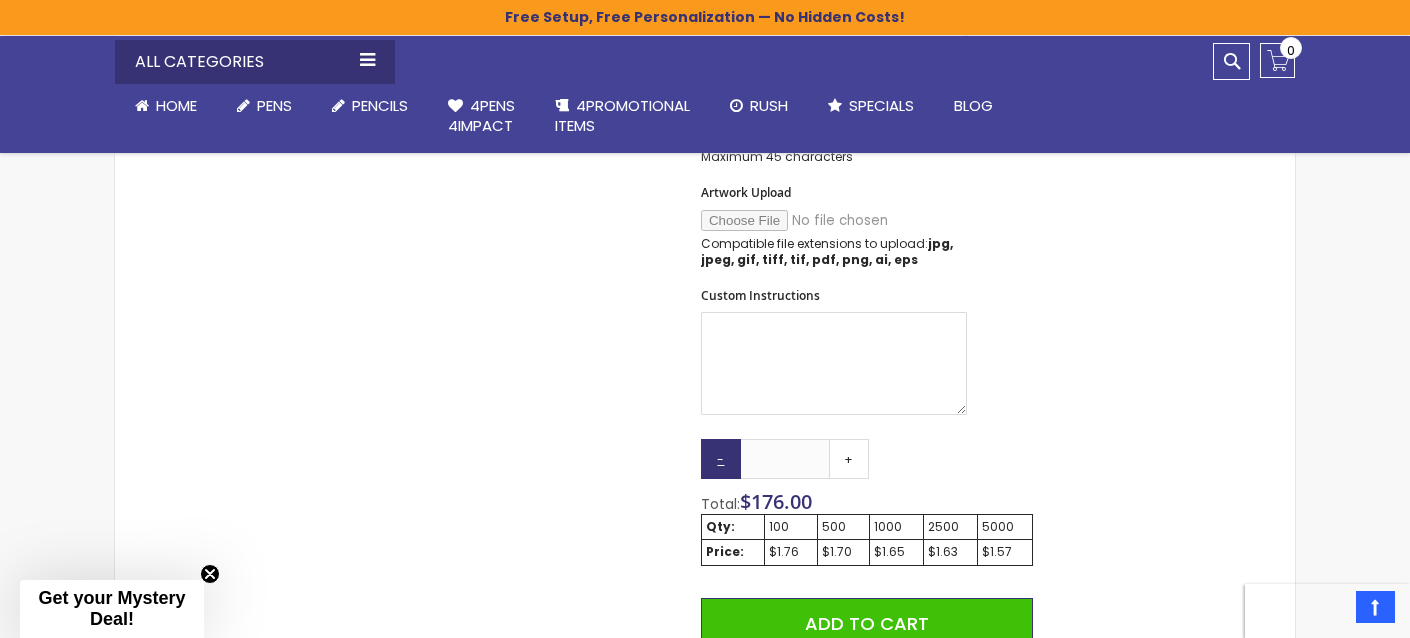 type on "*********" 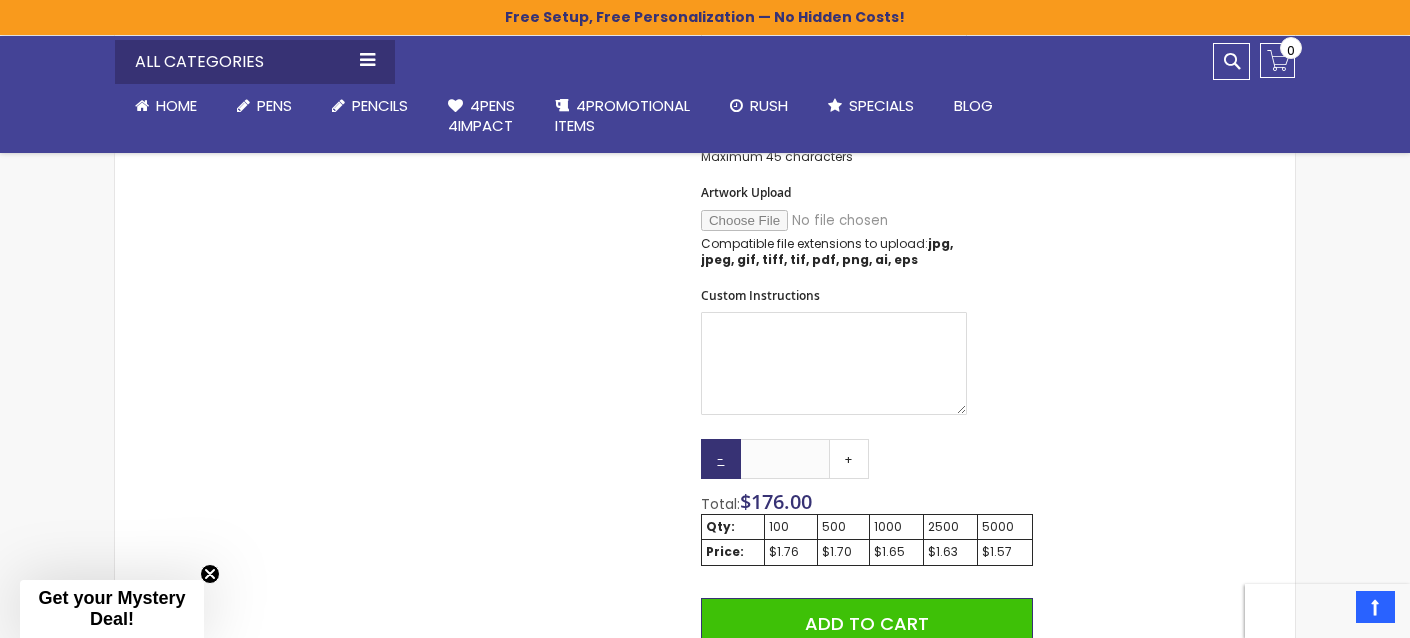 click on "-" at bounding box center [721, 459] 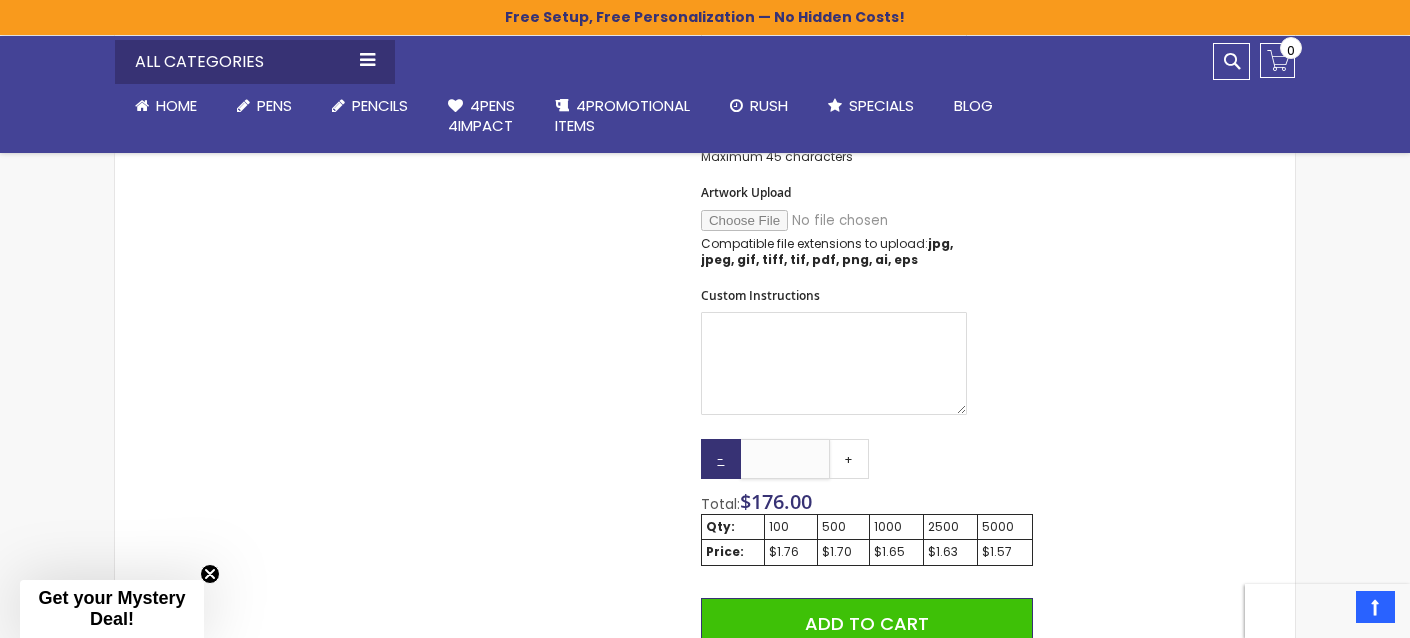 drag, startPoint x: 807, startPoint y: 452, endPoint x: 725, endPoint y: 435, distance: 83.74366 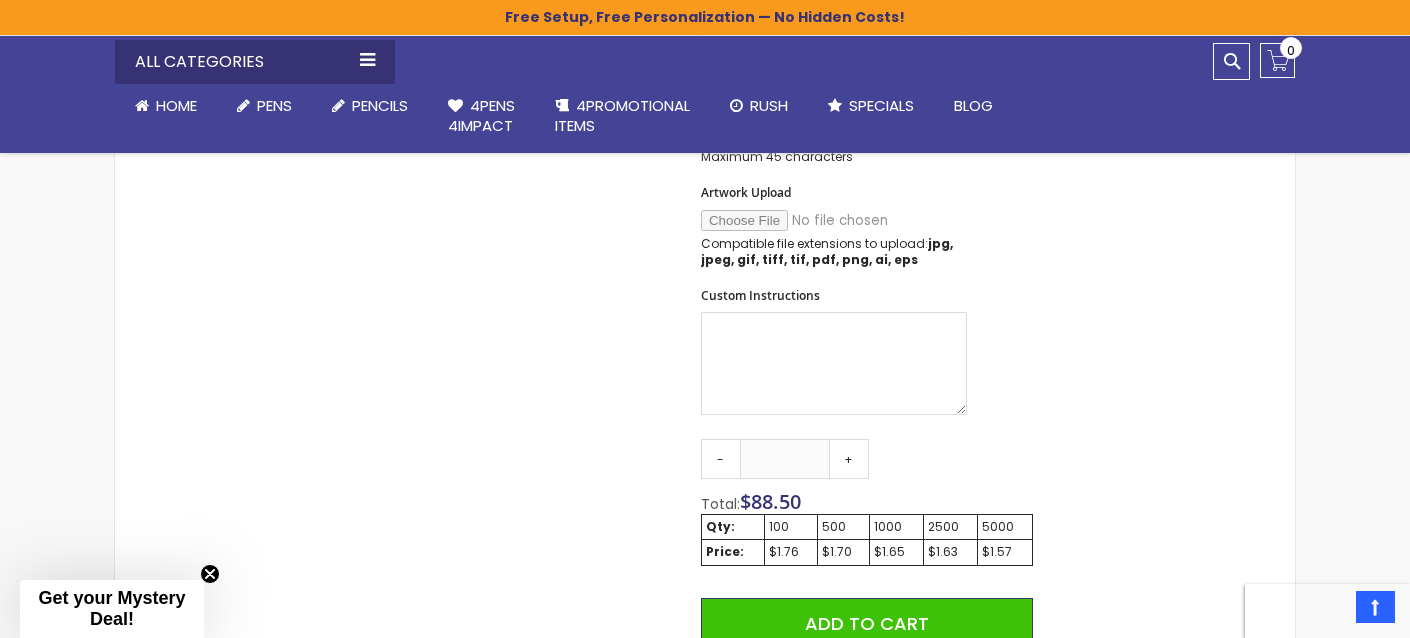 click on "Skip to the end of the images gallery
Skip to the beginning of the images gallery
Ellipse Softy Brights with Stylus Pen - ColorJet
SKU
4PGS-LMQ-C
Be the first to review this product
In stock
Only  %1  left
$1.57" at bounding box center [705, 246] 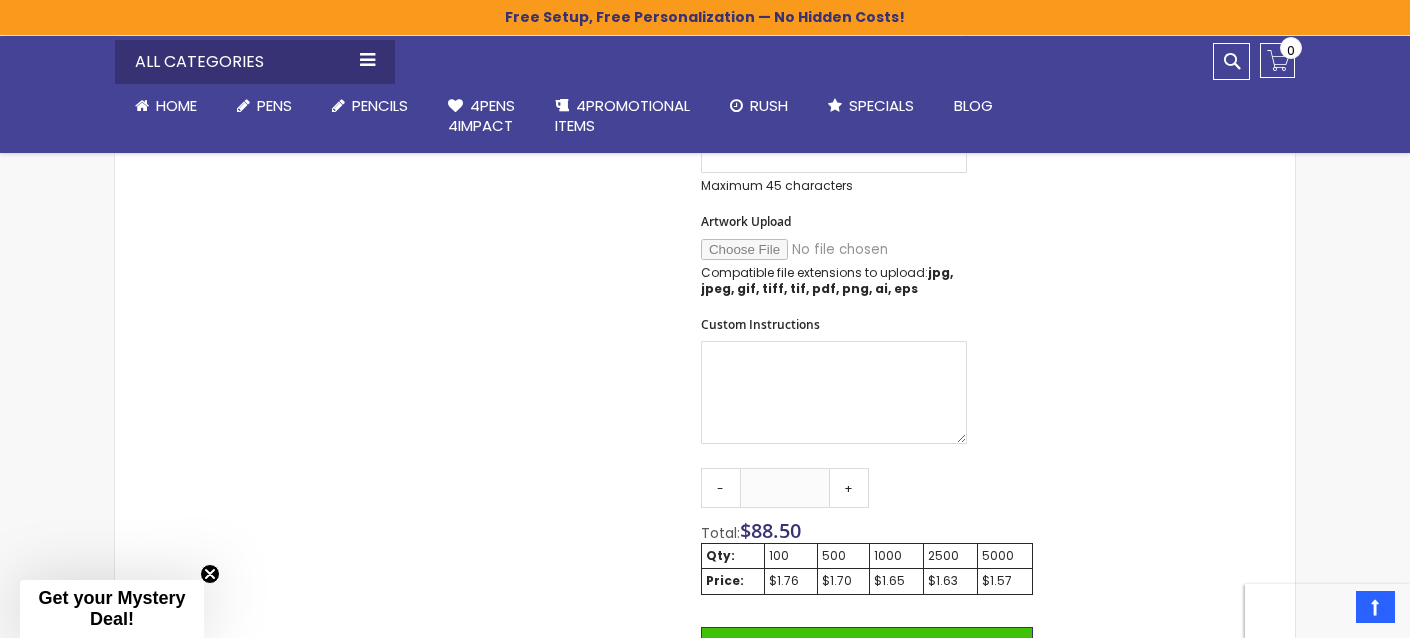 scroll, scrollTop: 1090, scrollLeft: 0, axis: vertical 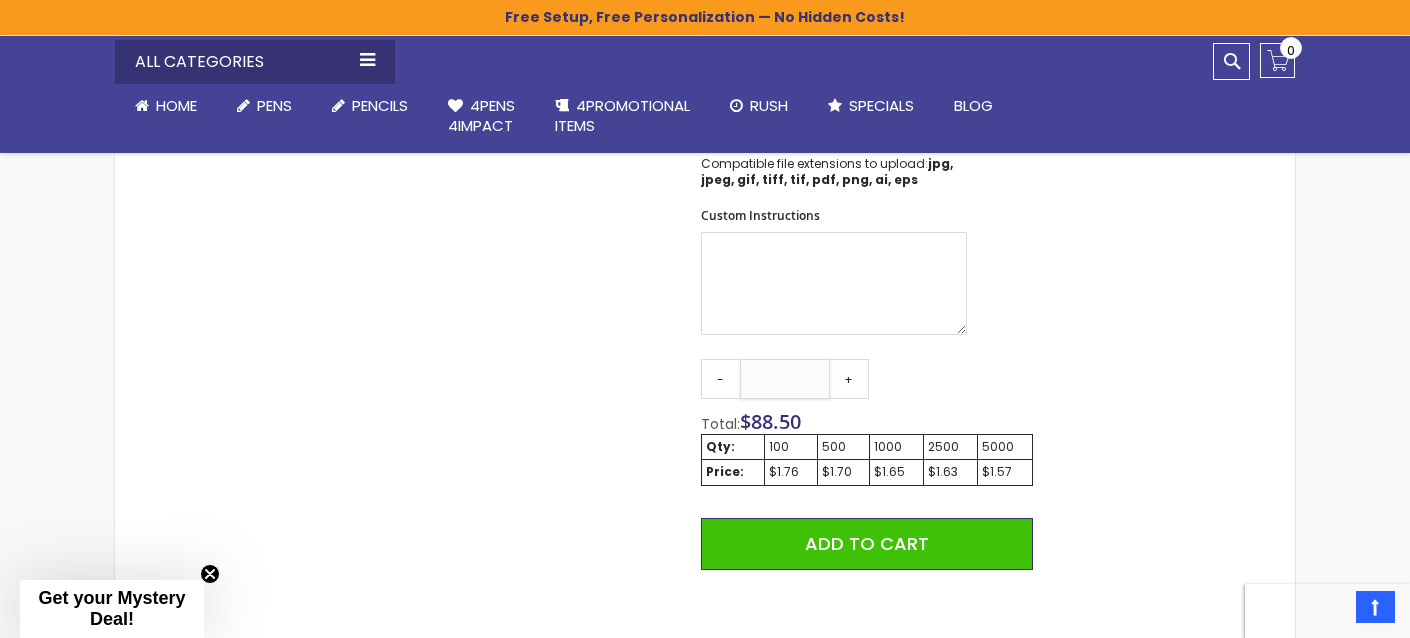 drag, startPoint x: 797, startPoint y: 361, endPoint x: 755, endPoint y: 361, distance: 42 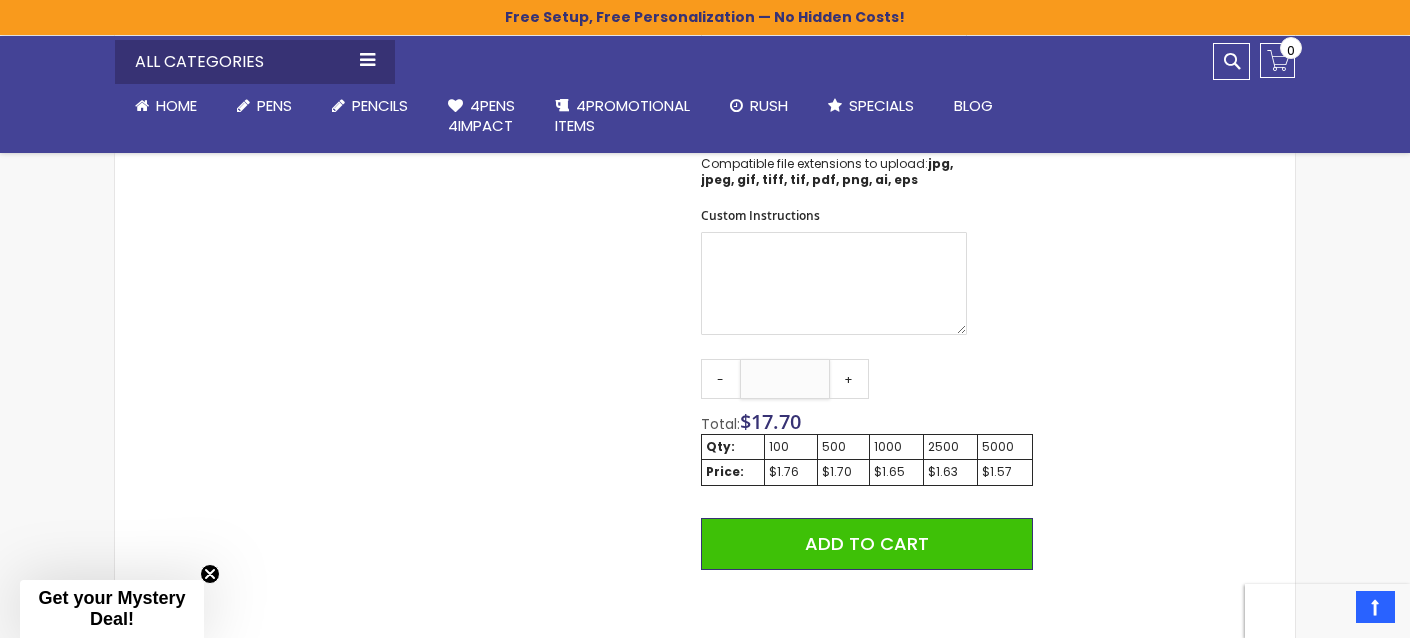 type on "***" 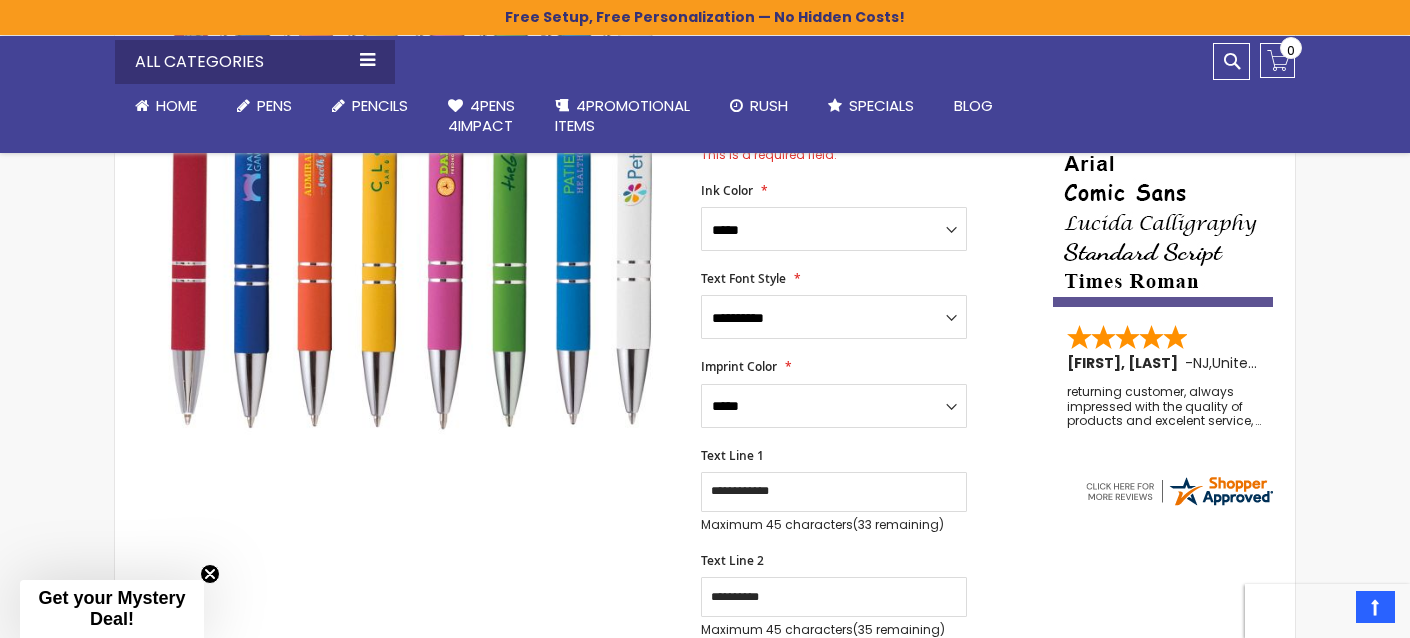 scroll, scrollTop: 345, scrollLeft: 0, axis: vertical 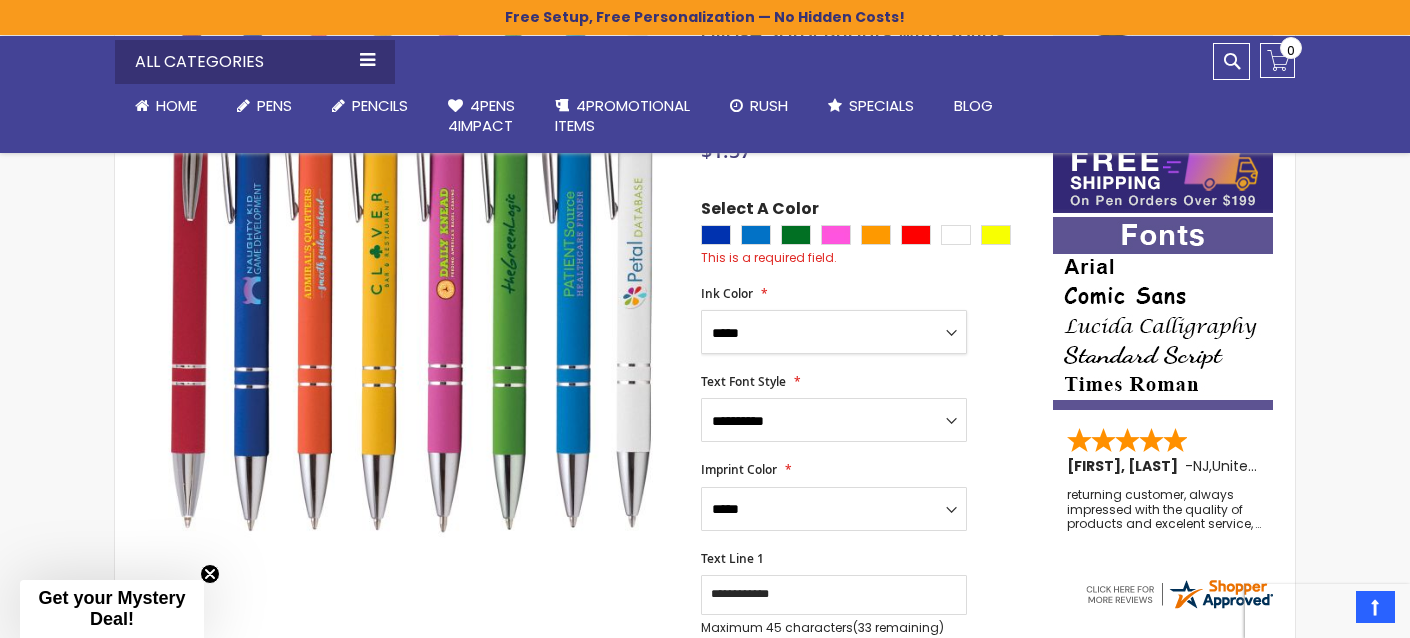 click on "**********" at bounding box center (834, 332) 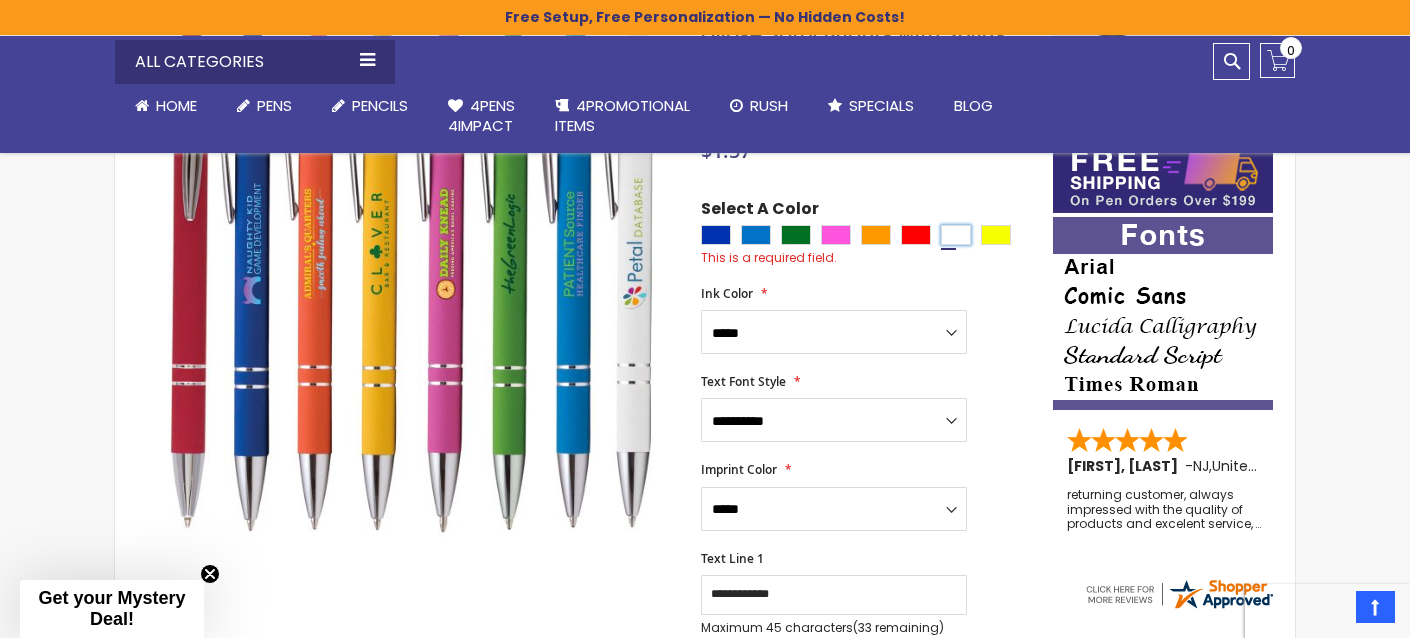 click at bounding box center (956, 235) 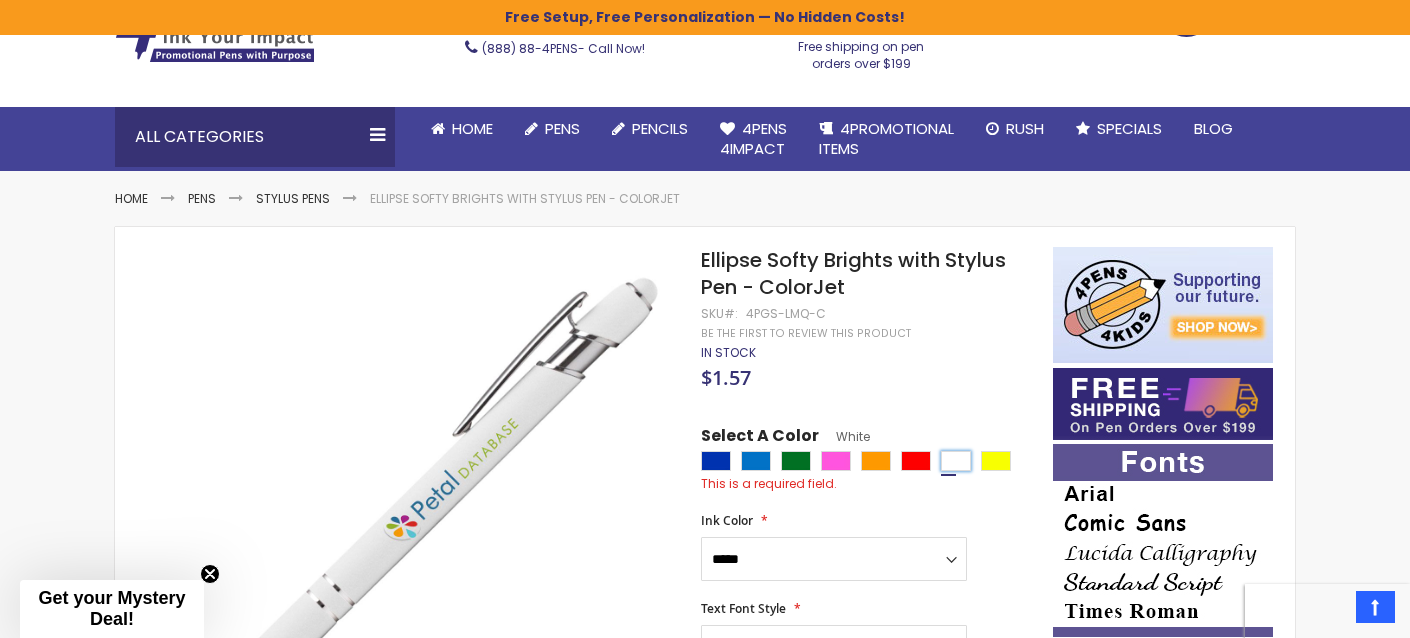 scroll, scrollTop: 351, scrollLeft: 0, axis: vertical 